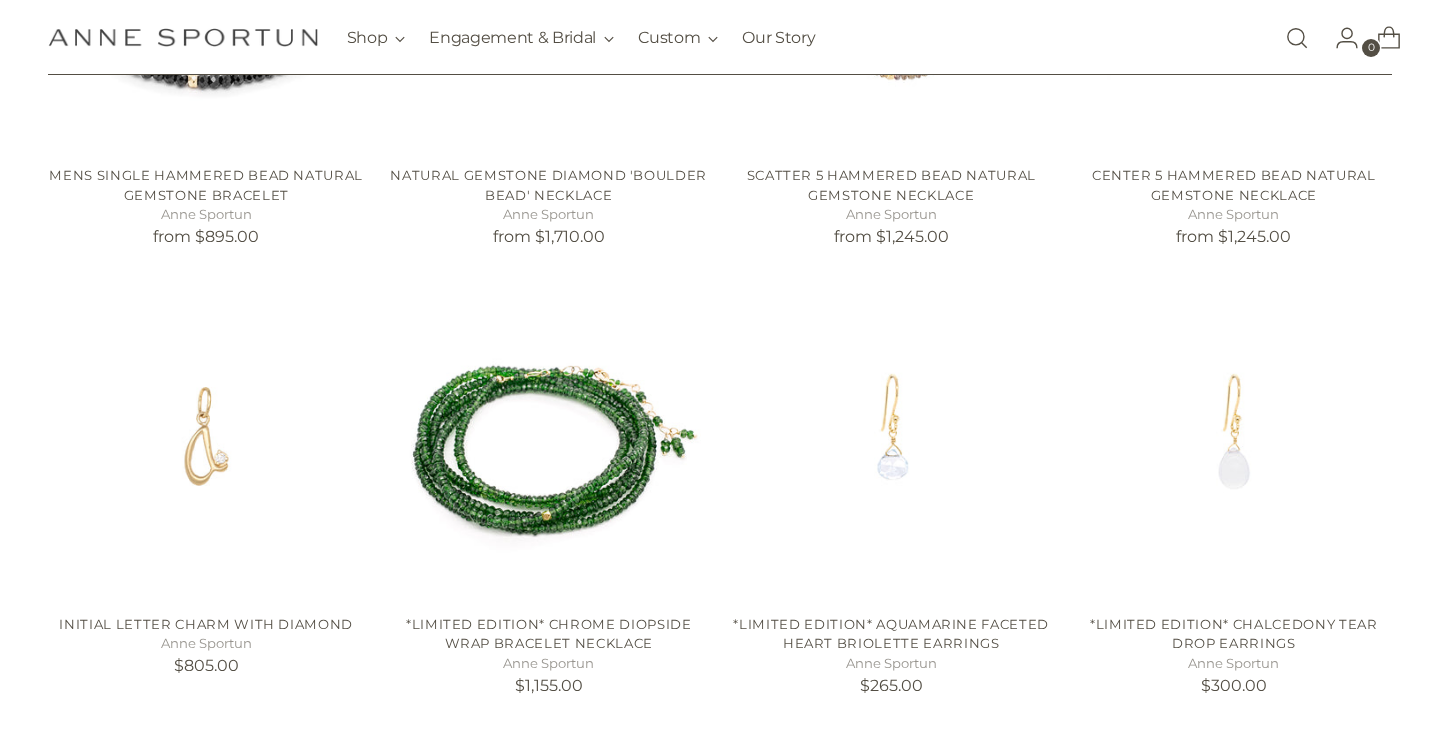 scroll, scrollTop: 1619, scrollLeft: 0, axis: vertical 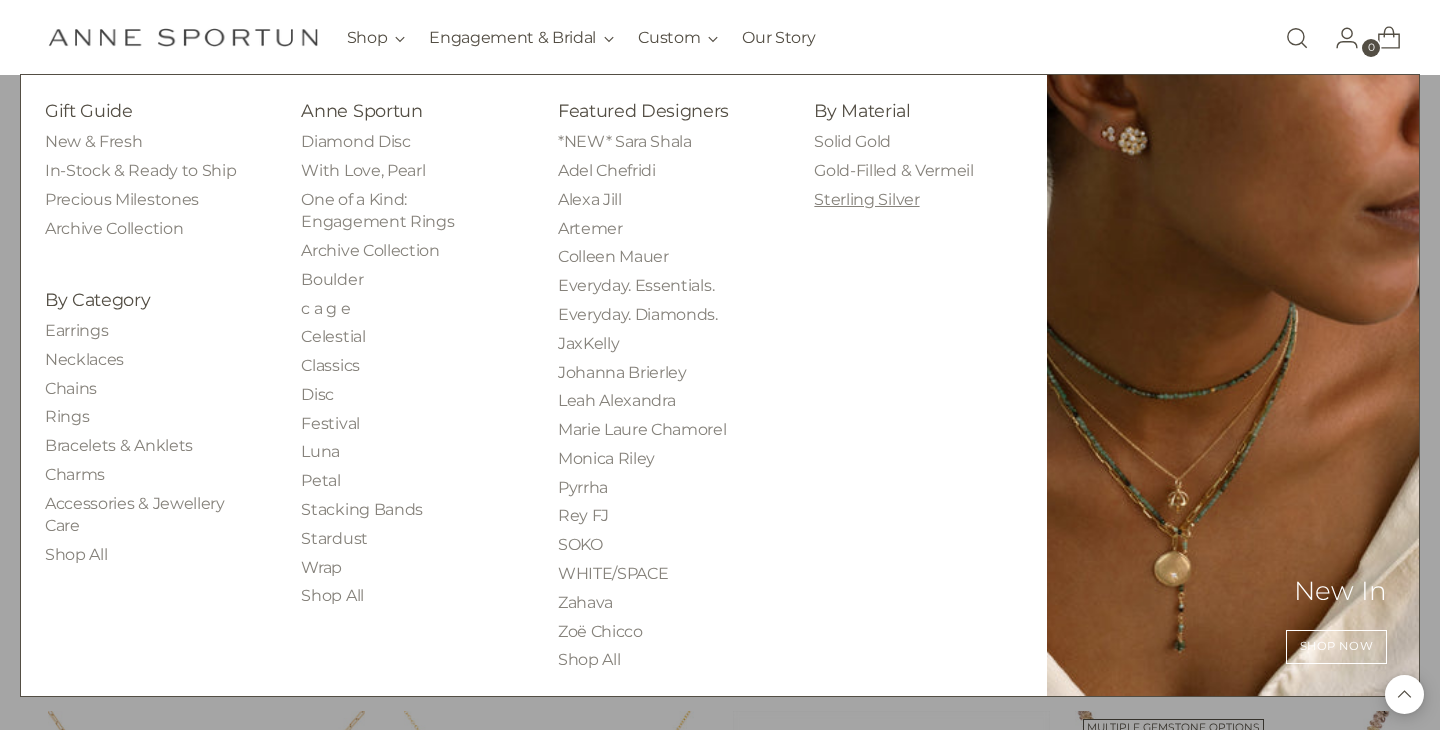 click on "Sterling Silver" at bounding box center [866, 199] 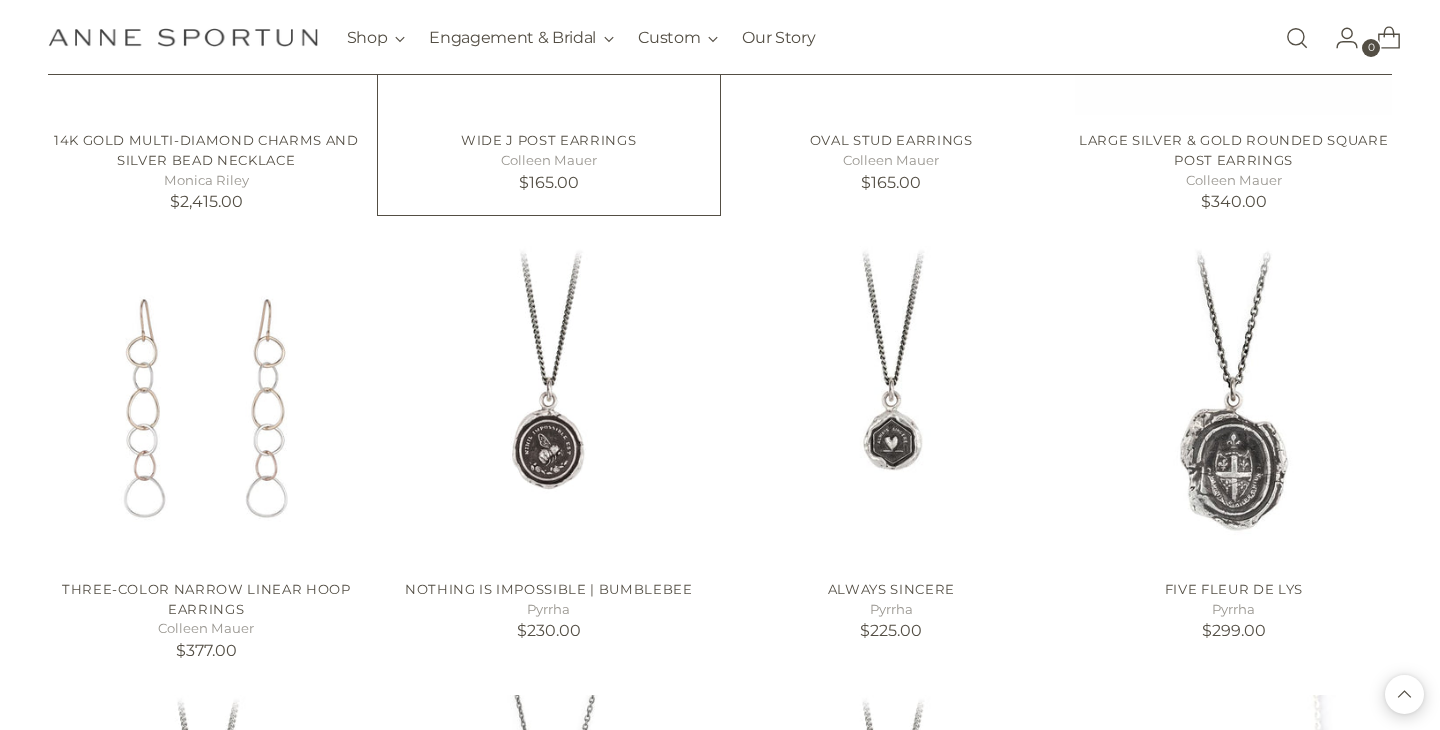 scroll, scrollTop: 1130, scrollLeft: 0, axis: vertical 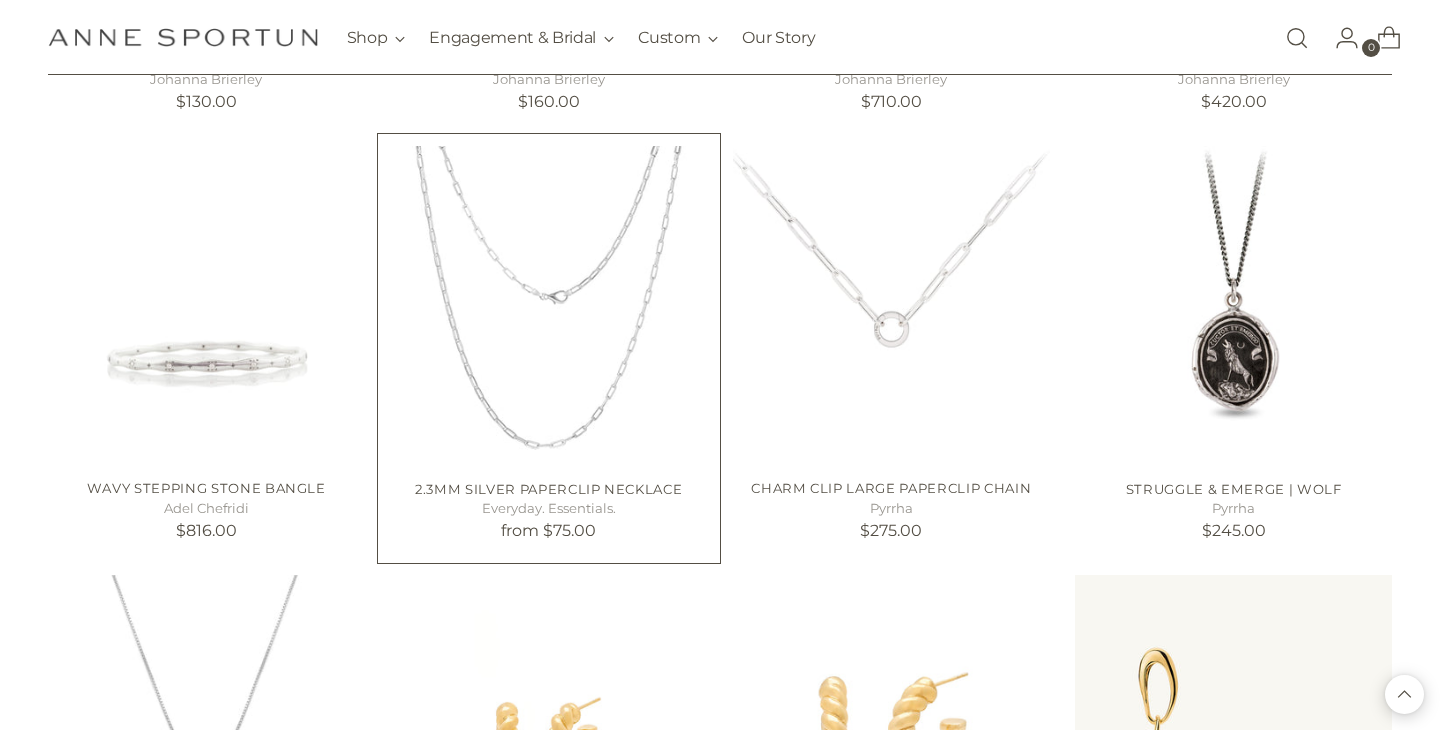 click at bounding box center (549, 305) 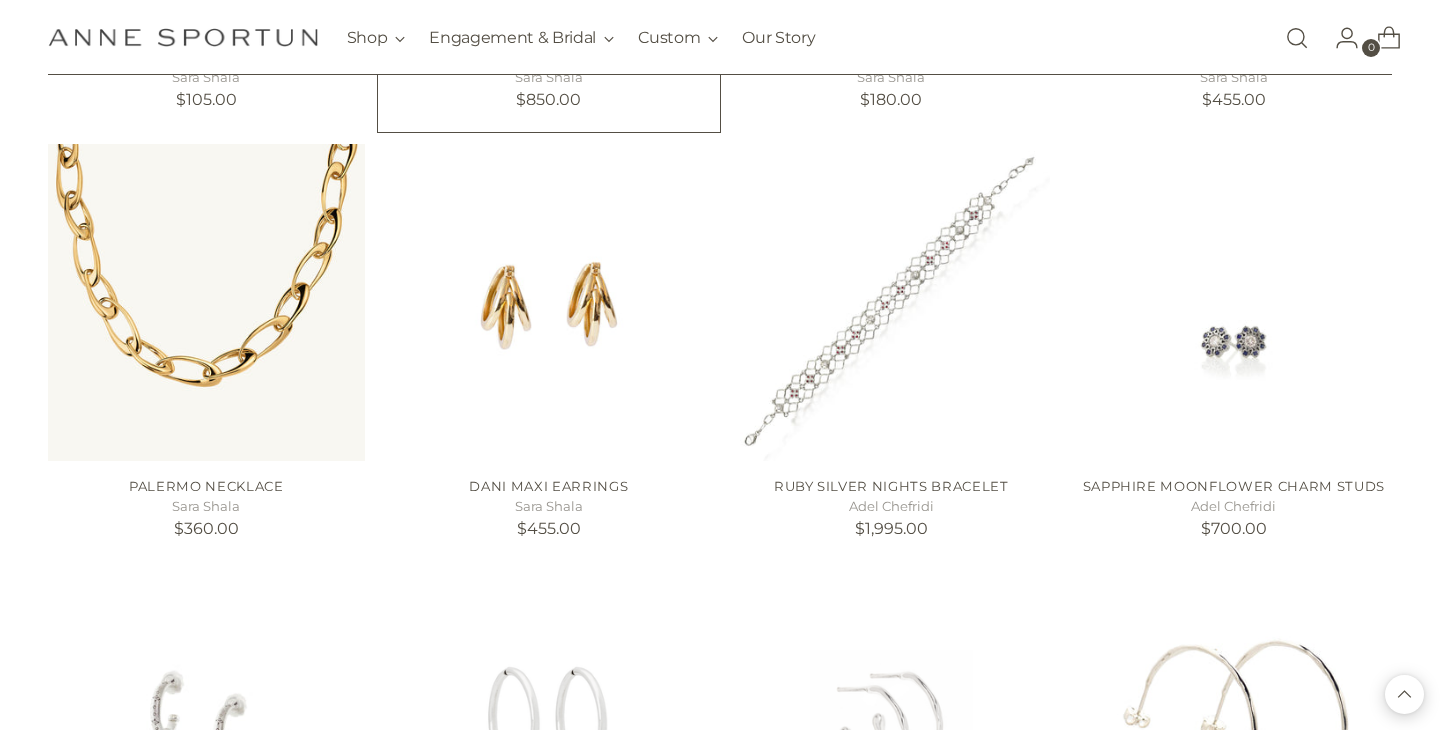 scroll, scrollTop: 13951, scrollLeft: 0, axis: vertical 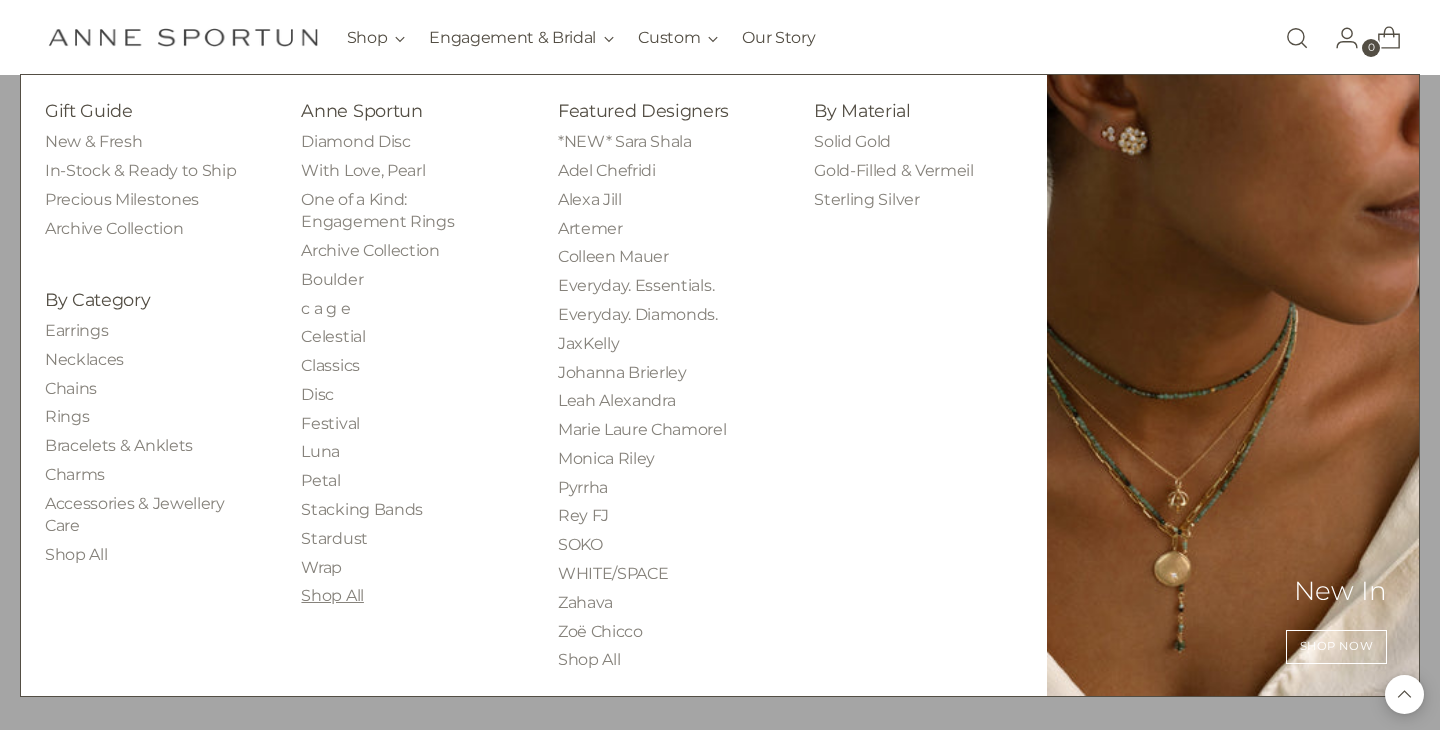 click on "Shop All" at bounding box center (332, 595) 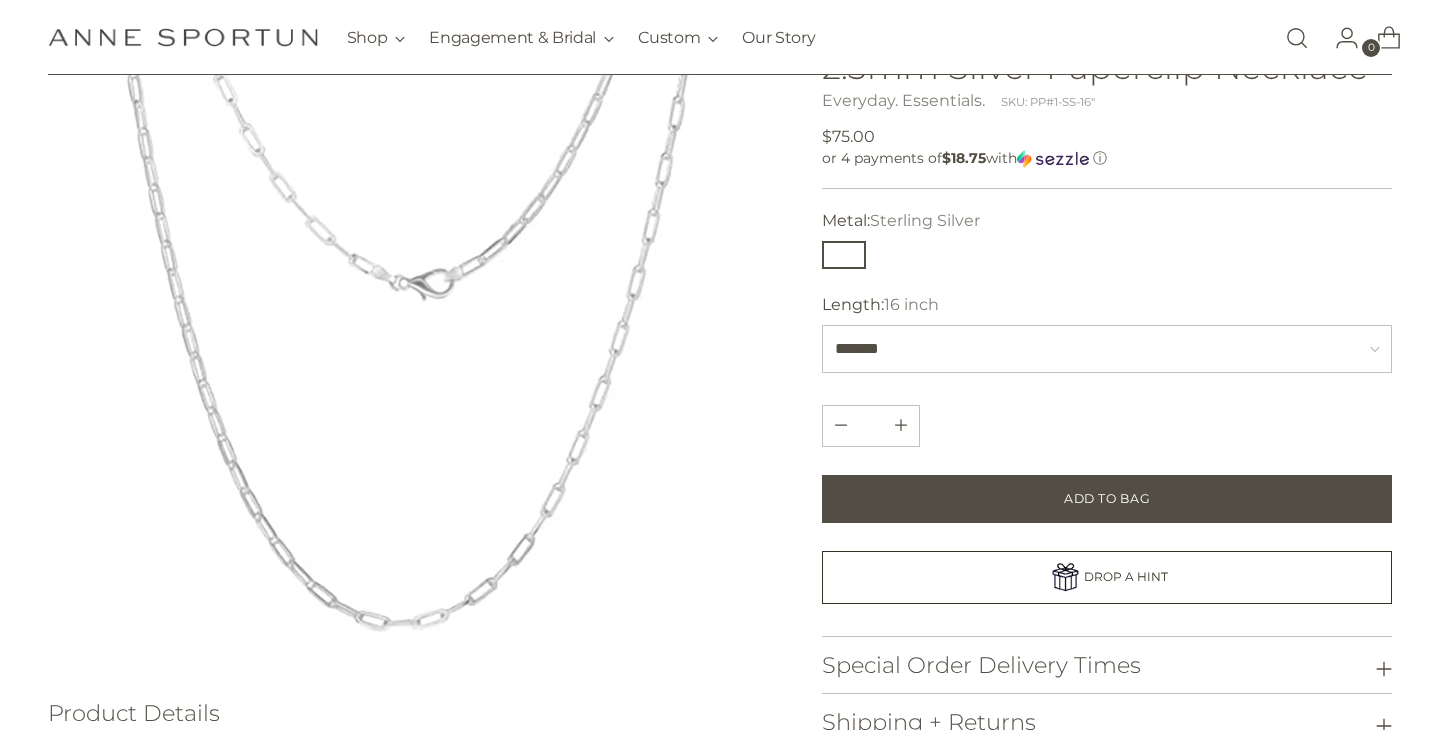 scroll, scrollTop: 257, scrollLeft: 0, axis: vertical 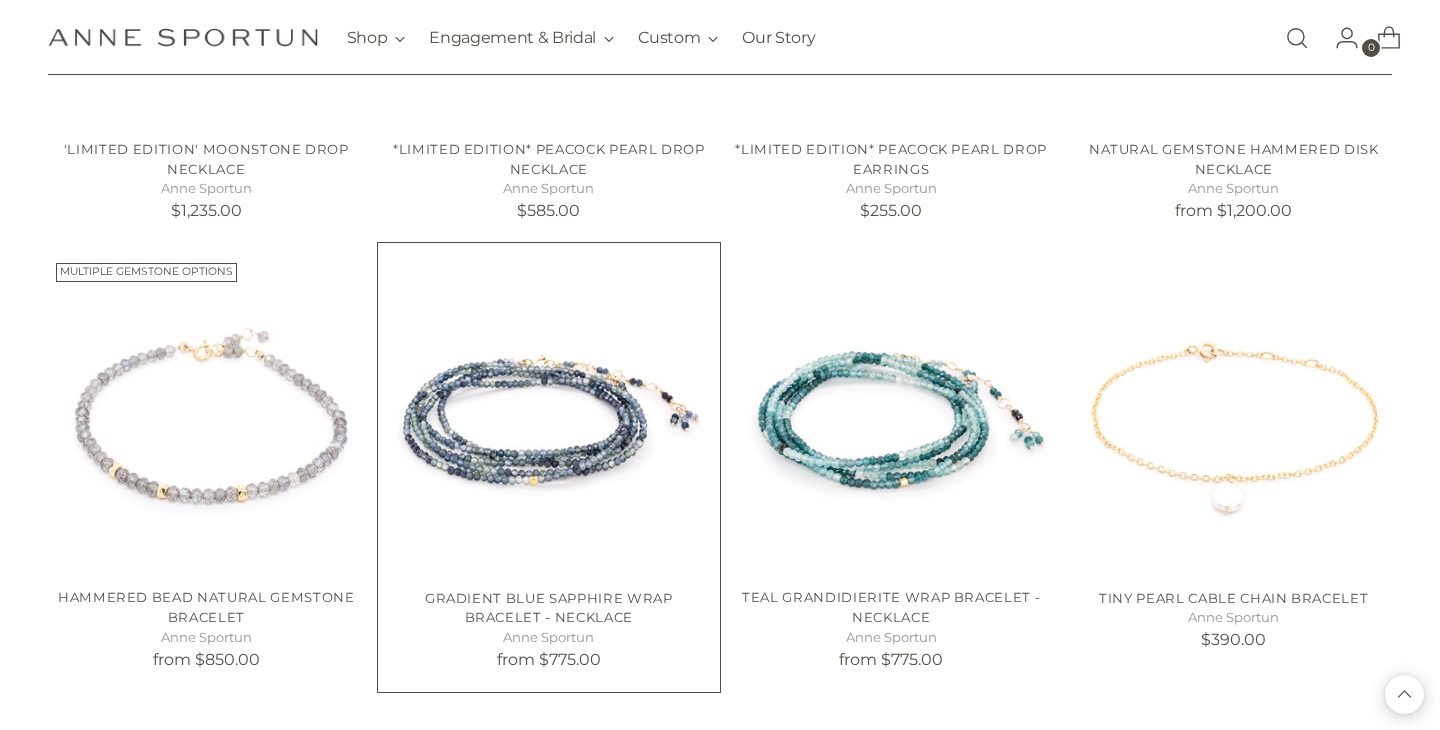 click at bounding box center (0, 0) 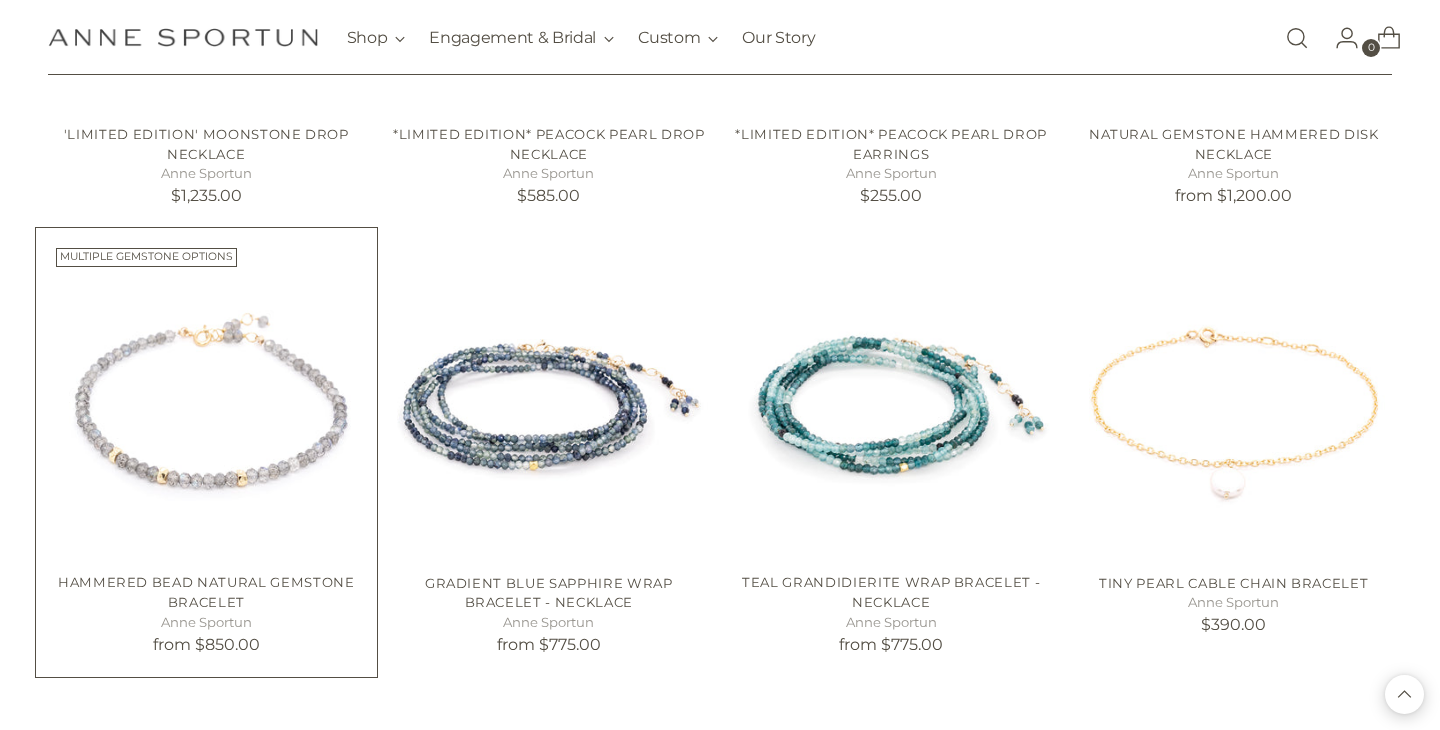 scroll, scrollTop: 3378, scrollLeft: 0, axis: vertical 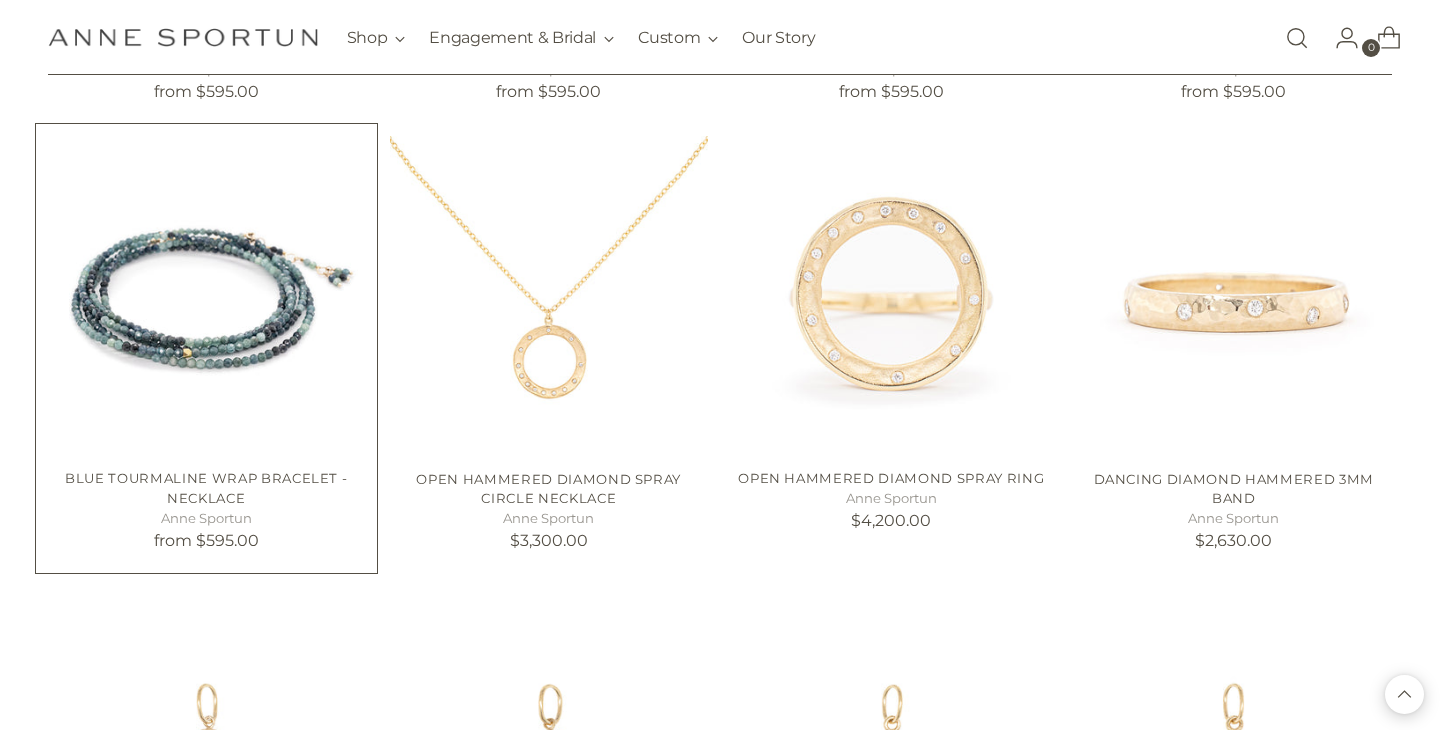 click at bounding box center [0, 0] 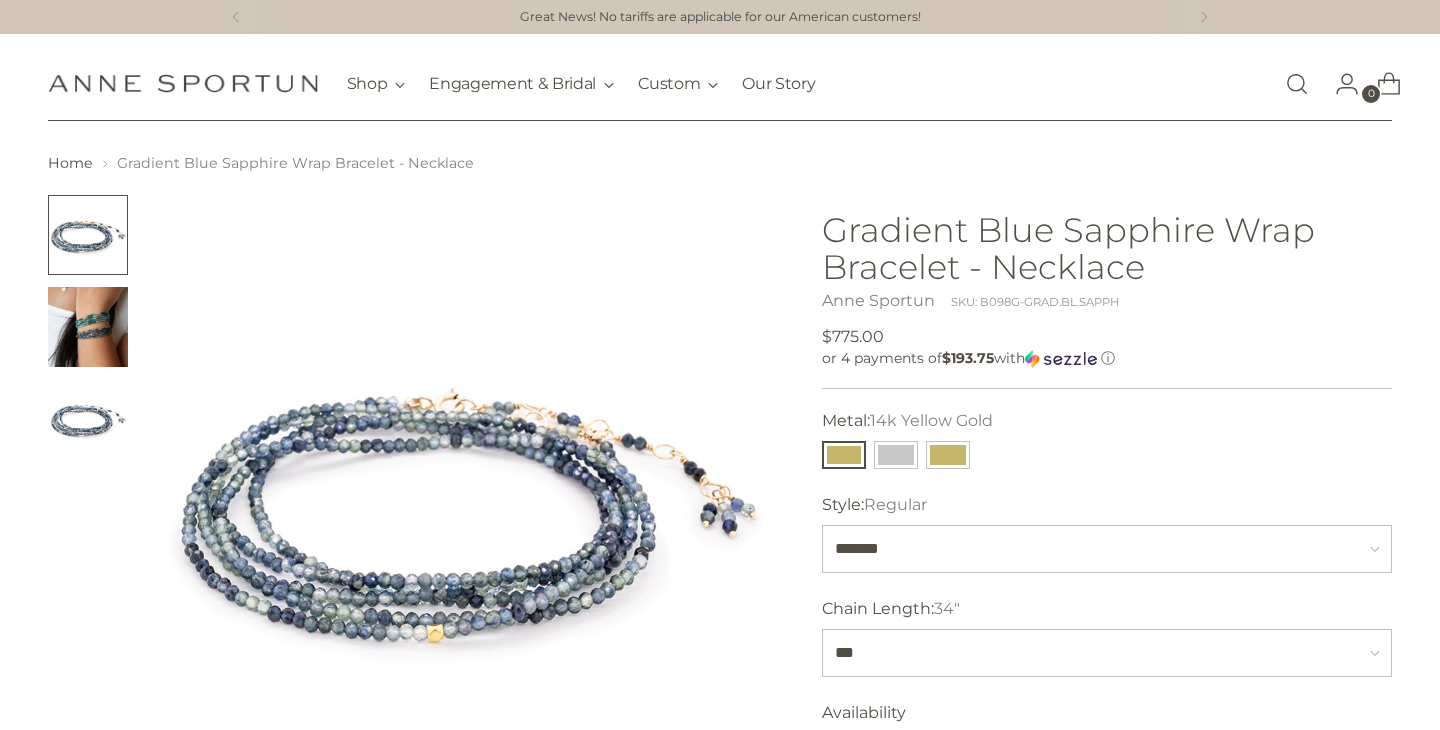 scroll, scrollTop: 31, scrollLeft: 0, axis: vertical 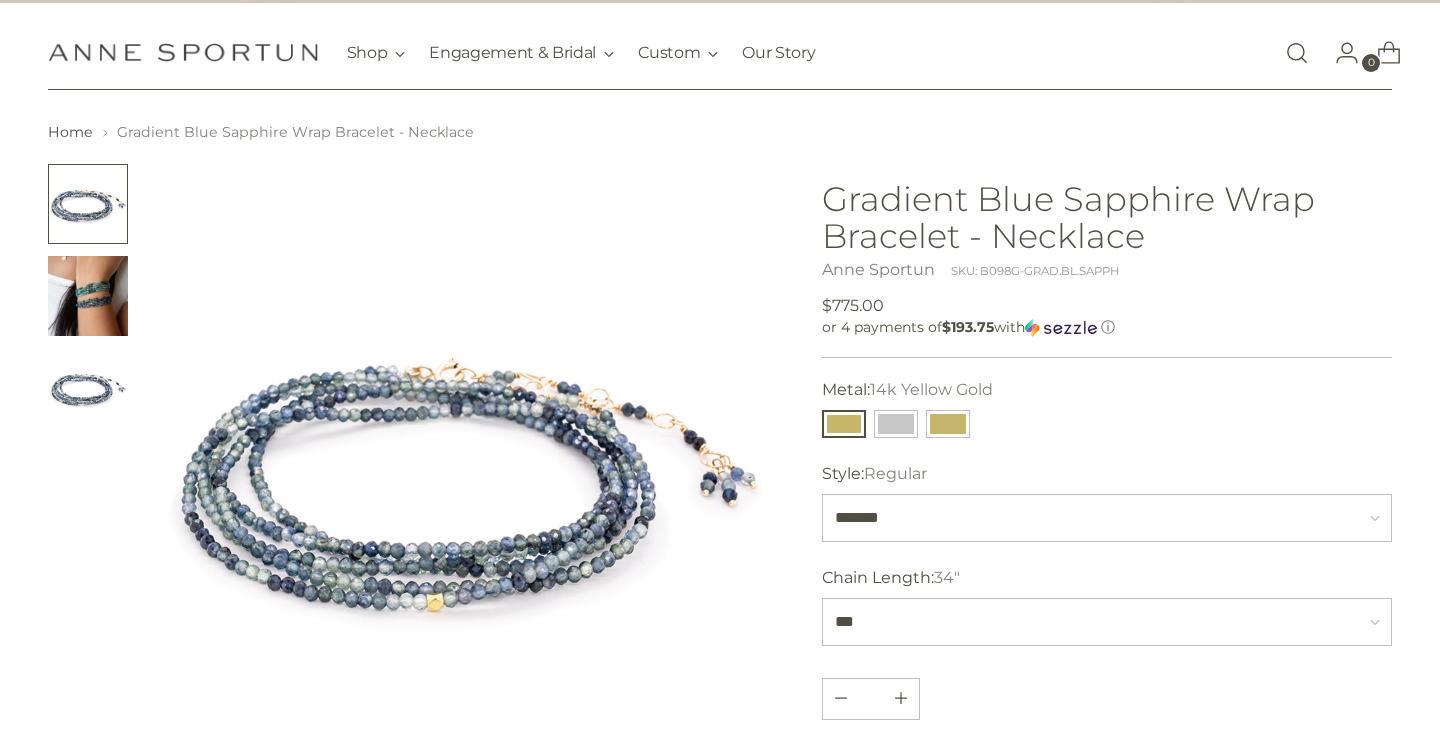 click at bounding box center (88, 296) 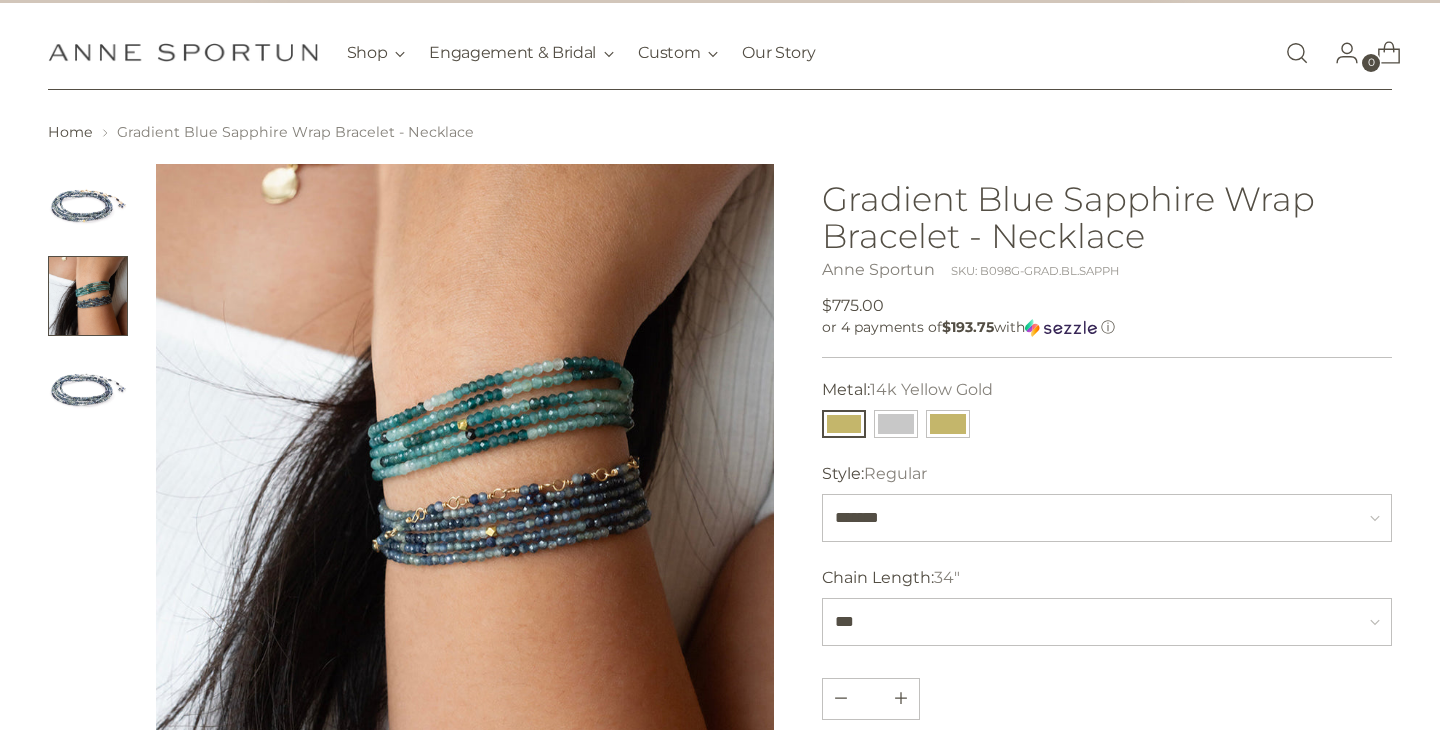click at bounding box center [88, 388] 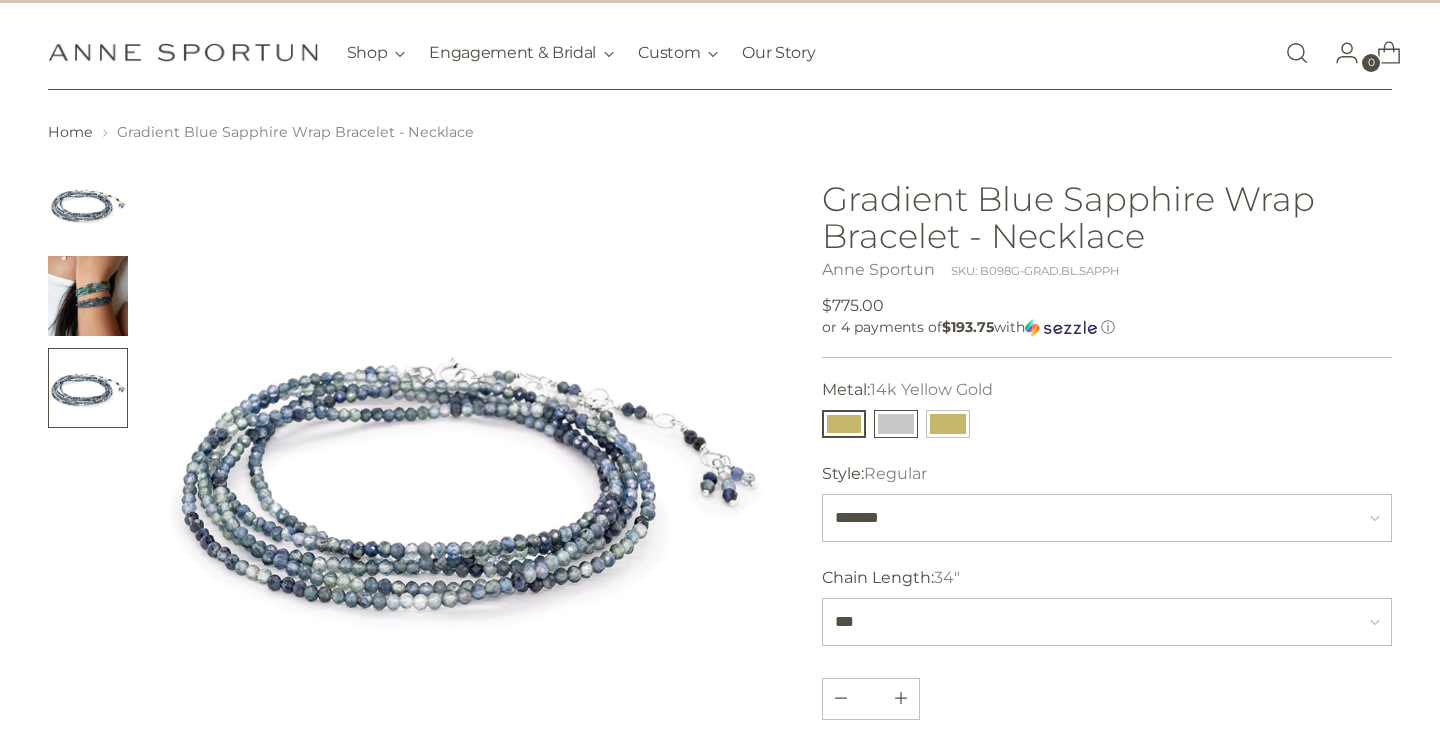 click at bounding box center (896, 424) 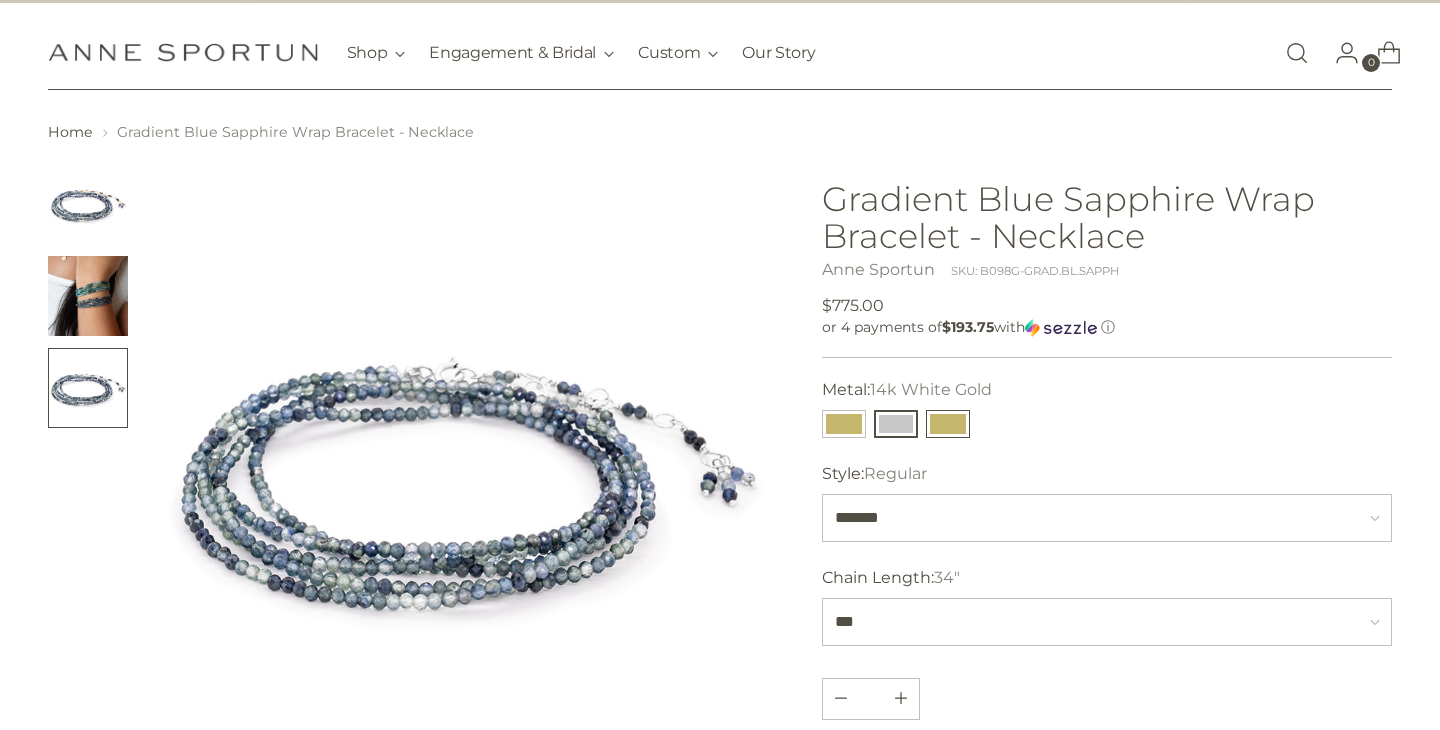click at bounding box center [948, 424] 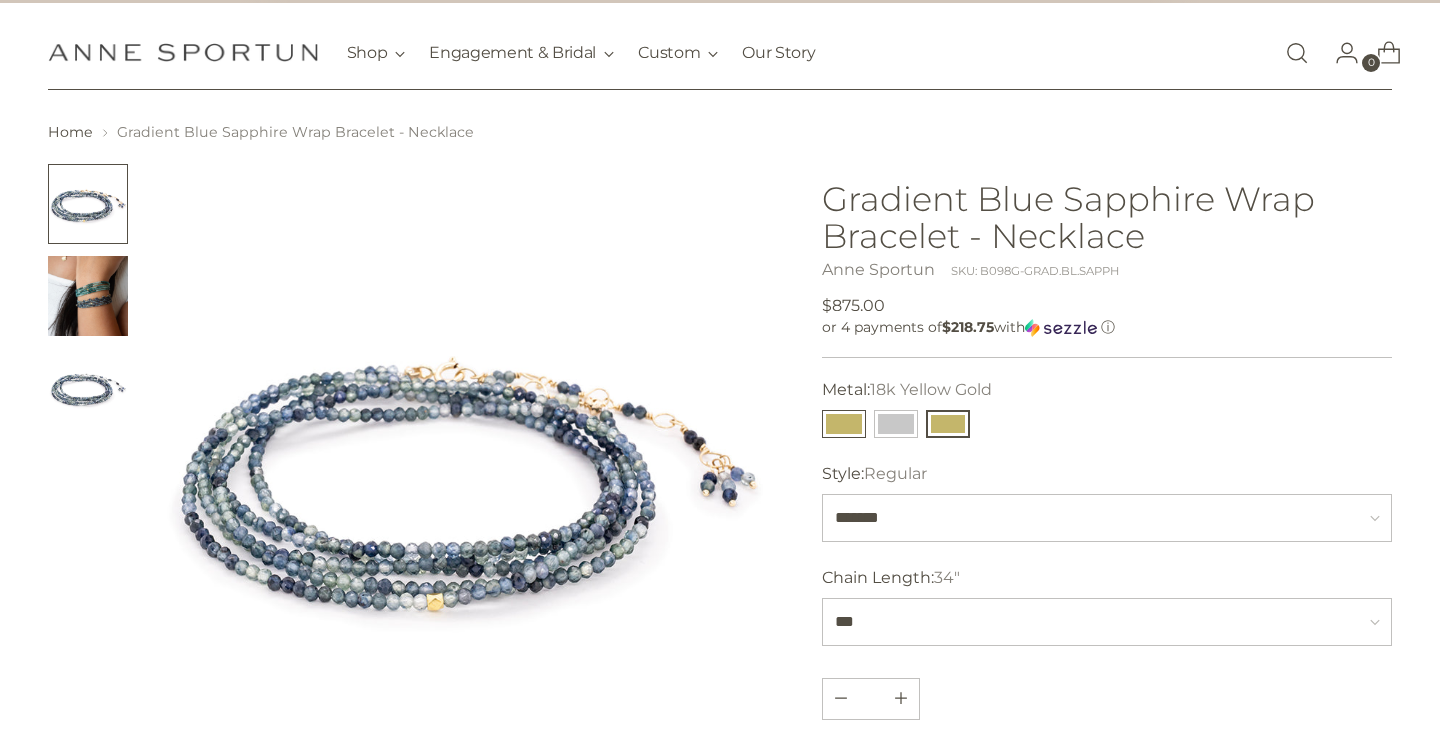 click at bounding box center (844, 424) 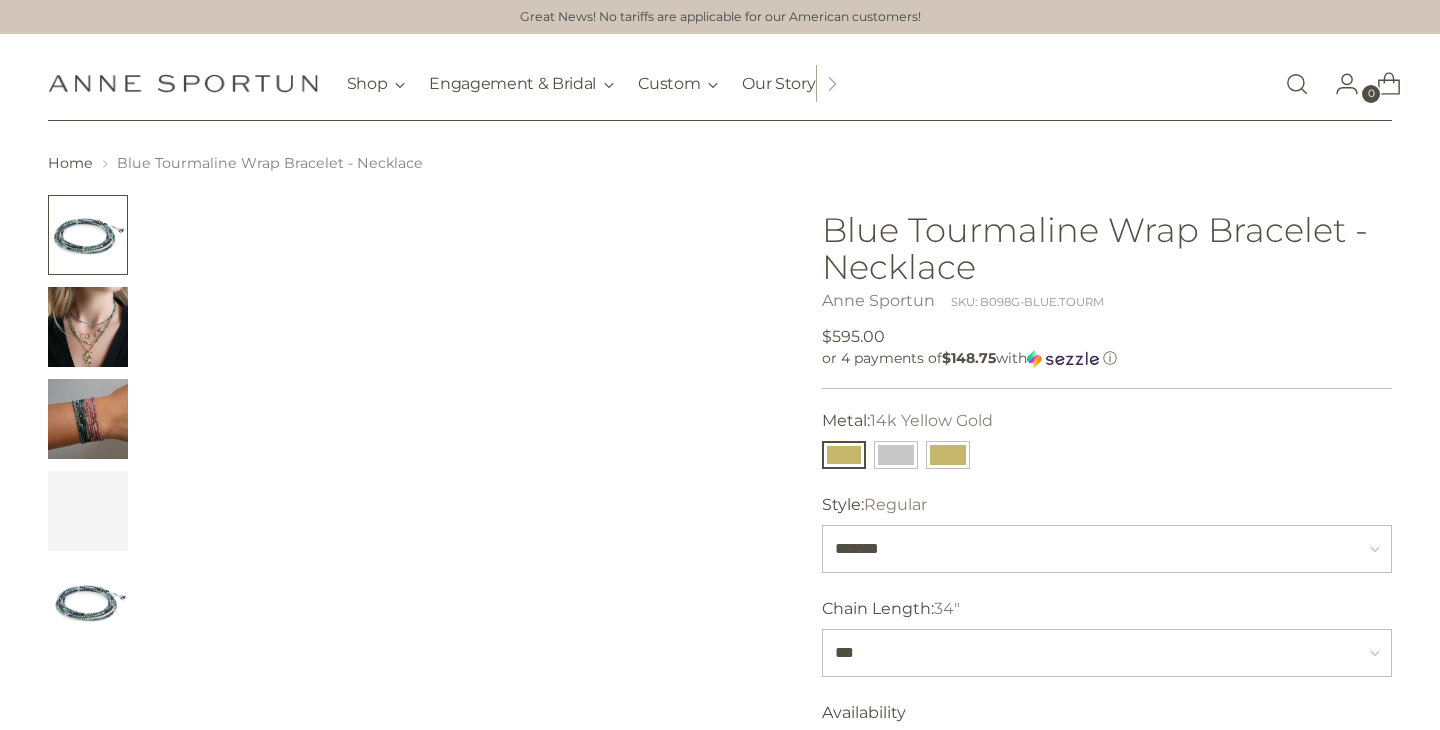 scroll, scrollTop: 0, scrollLeft: 0, axis: both 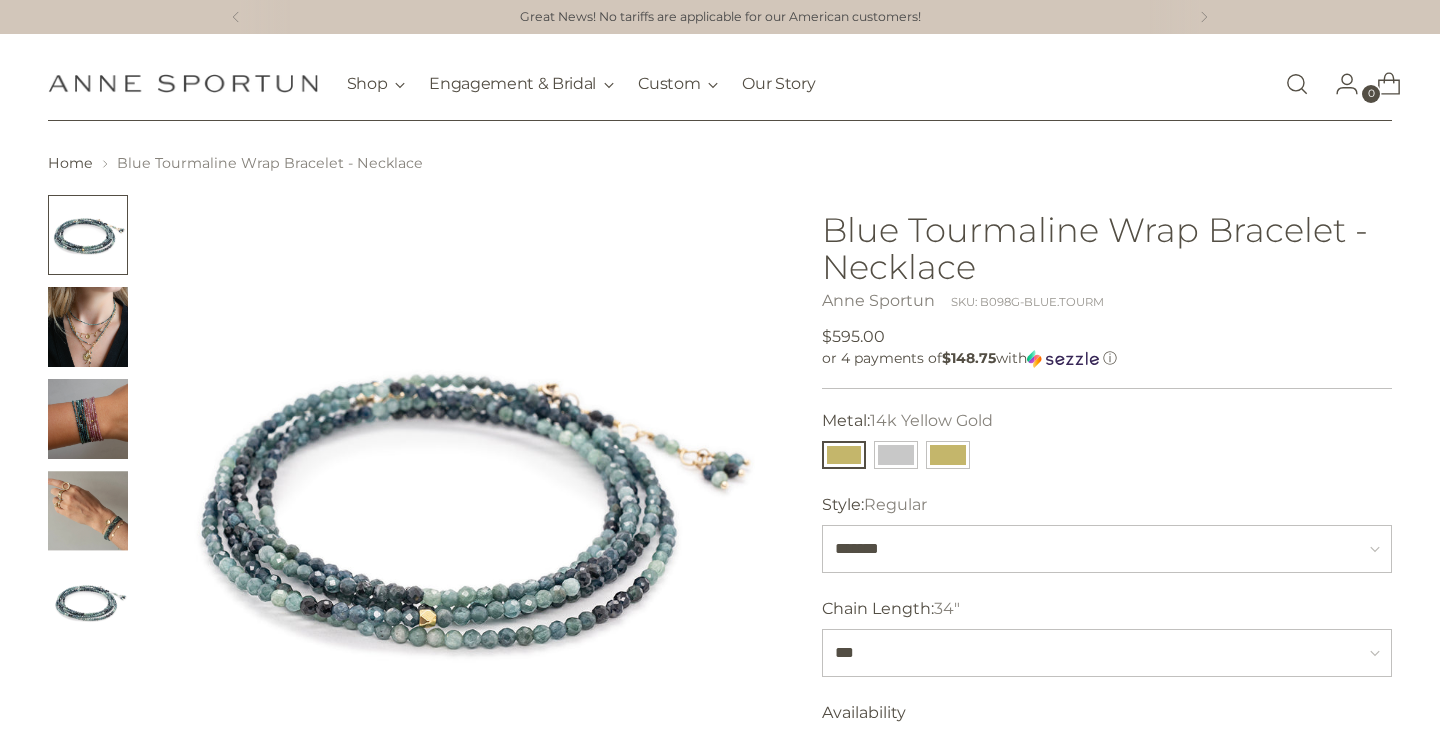 click at bounding box center [88, 327] 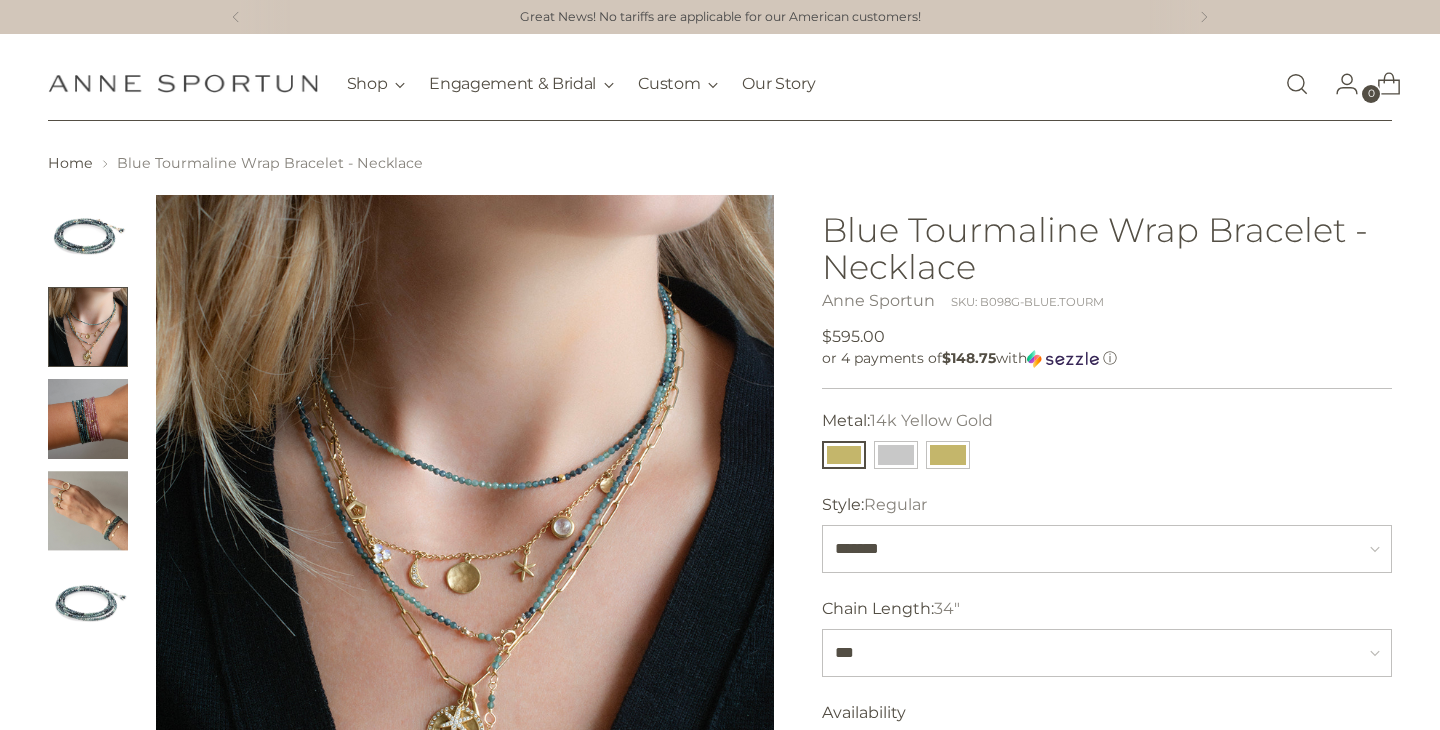 click at bounding box center (88, 419) 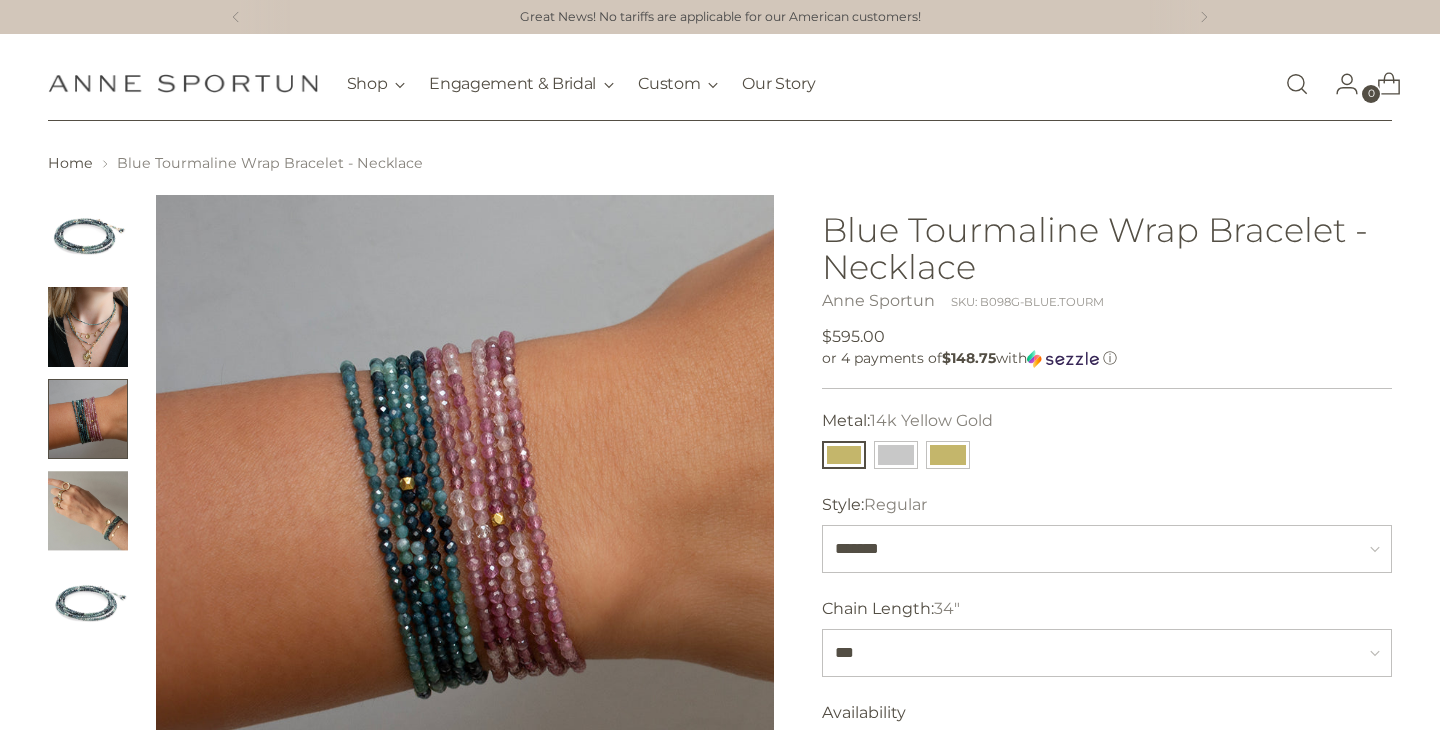 click at bounding box center (88, 511) 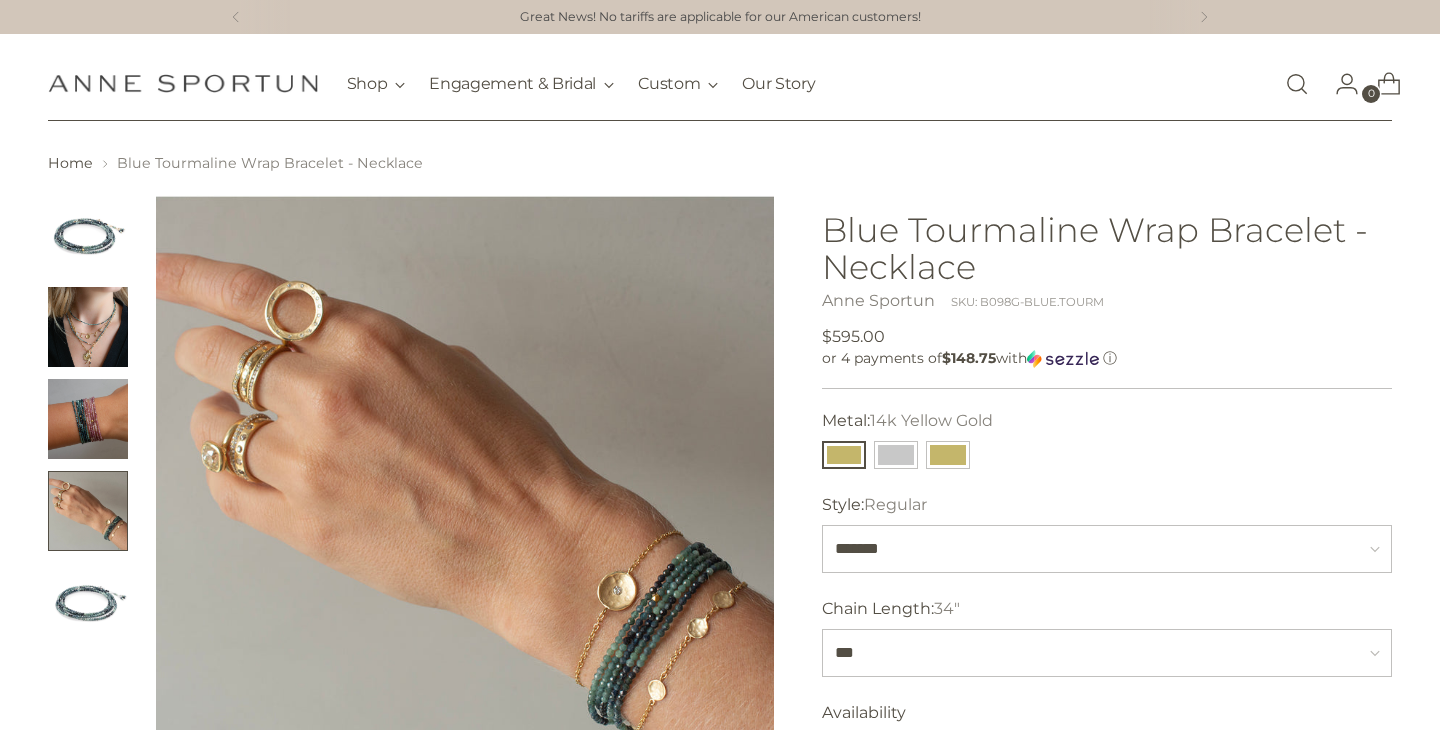 click at bounding box center (88, 603) 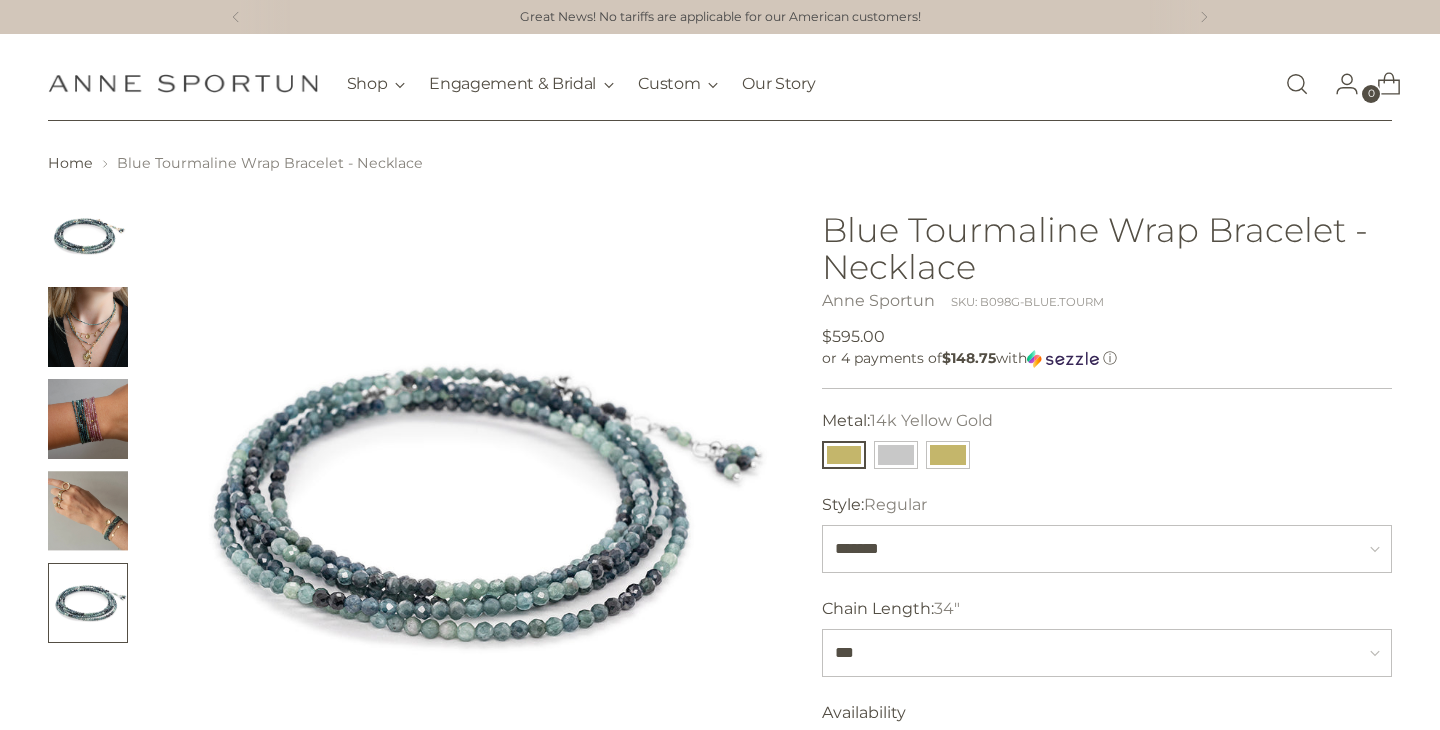 click at bounding box center (88, 419) 